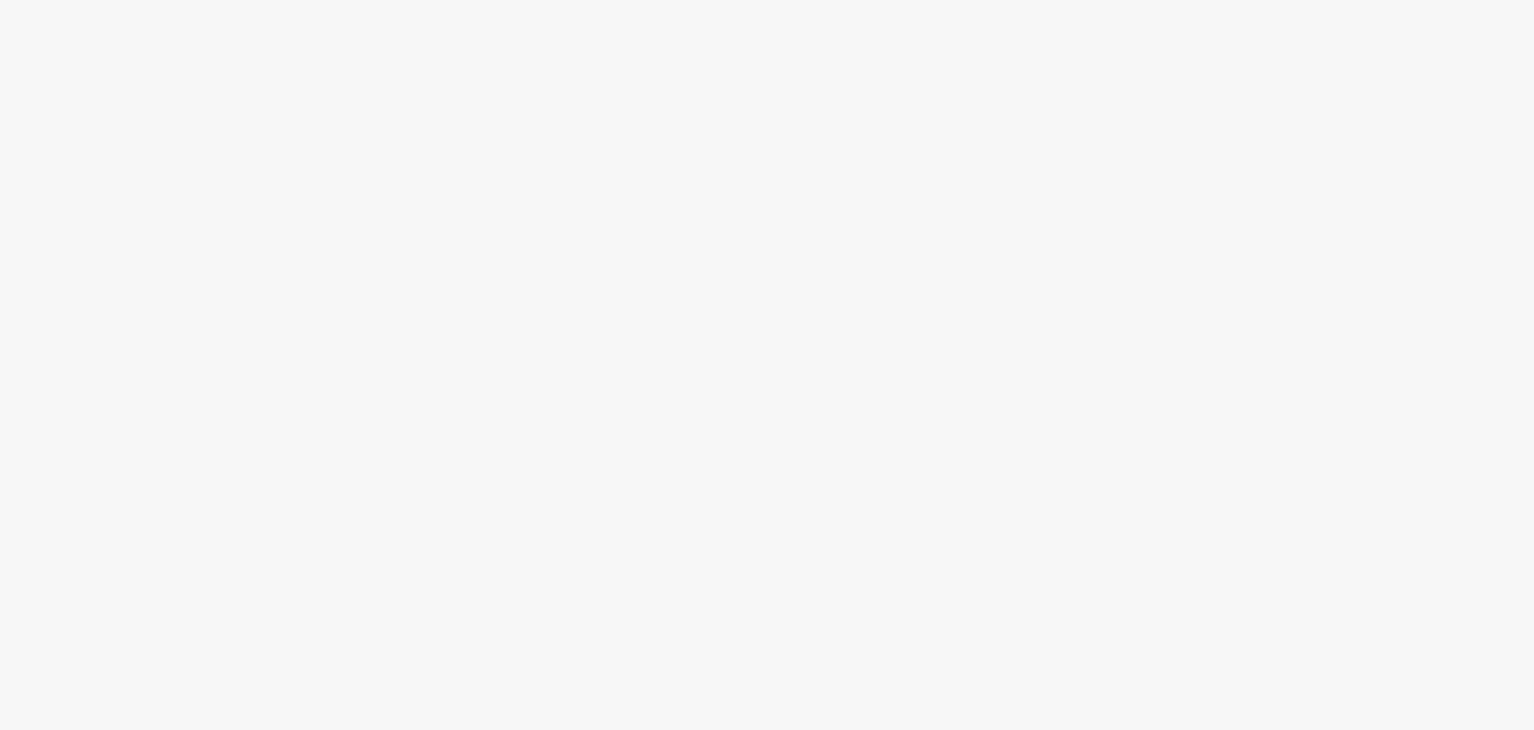 scroll, scrollTop: 0, scrollLeft: 0, axis: both 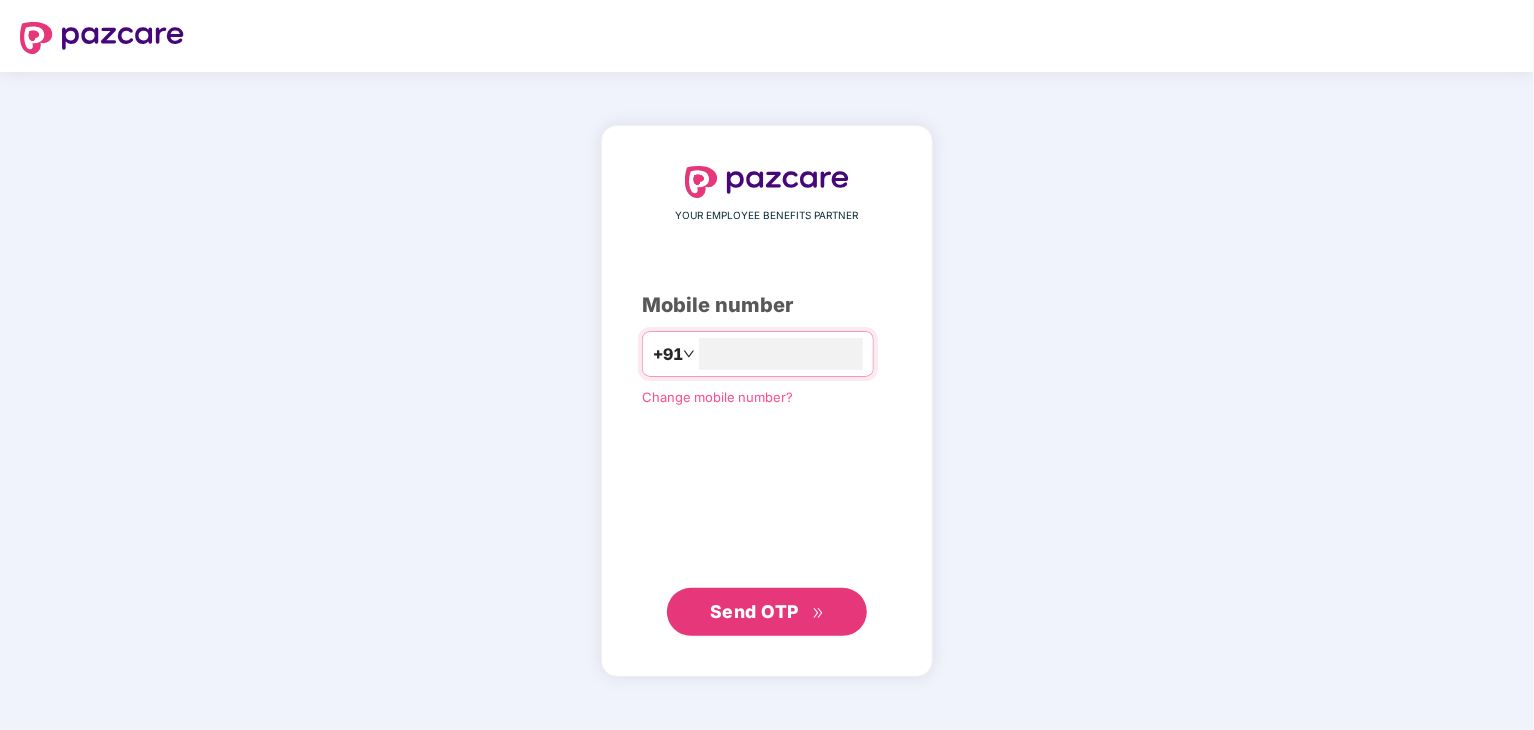 type on "**********" 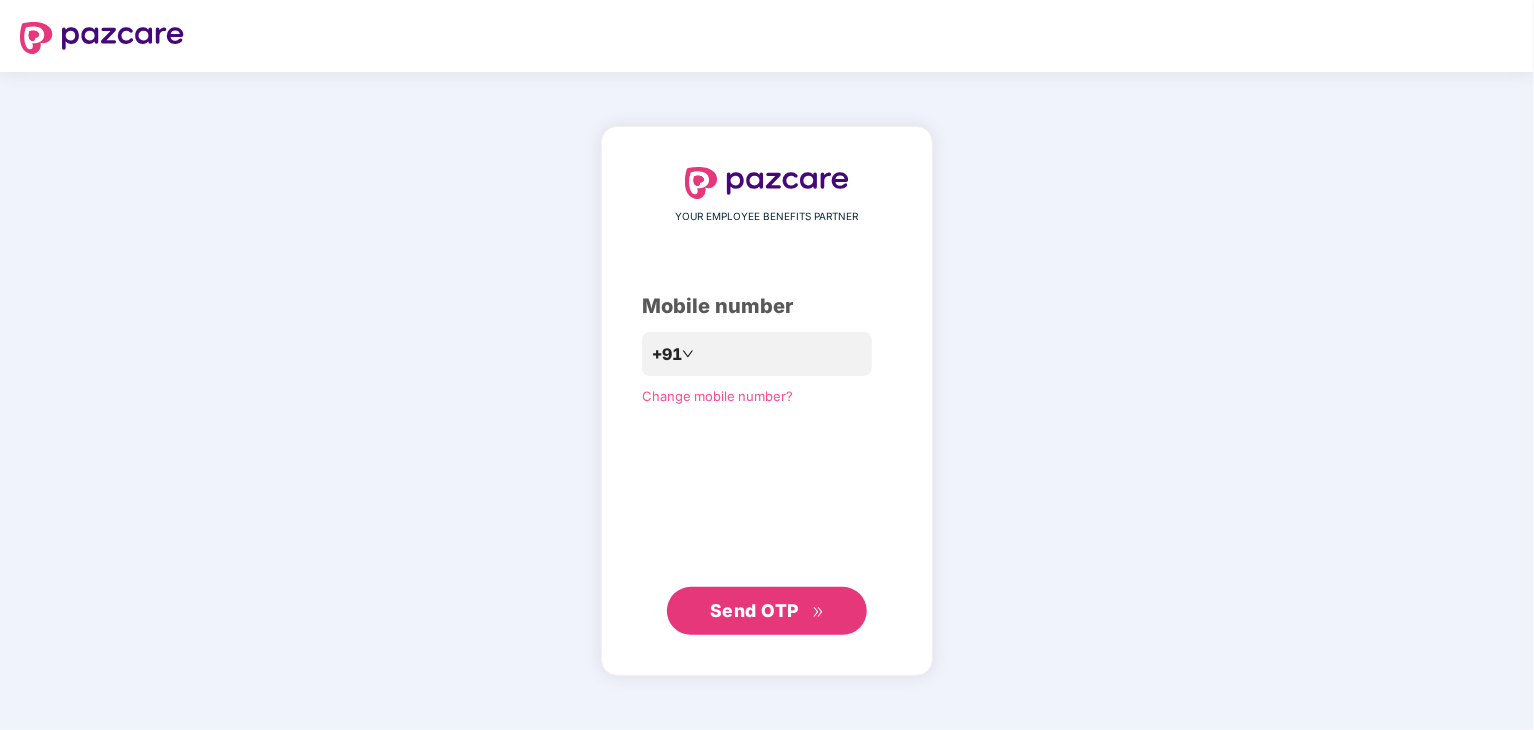 click on "Send OTP" at bounding box center [754, 610] 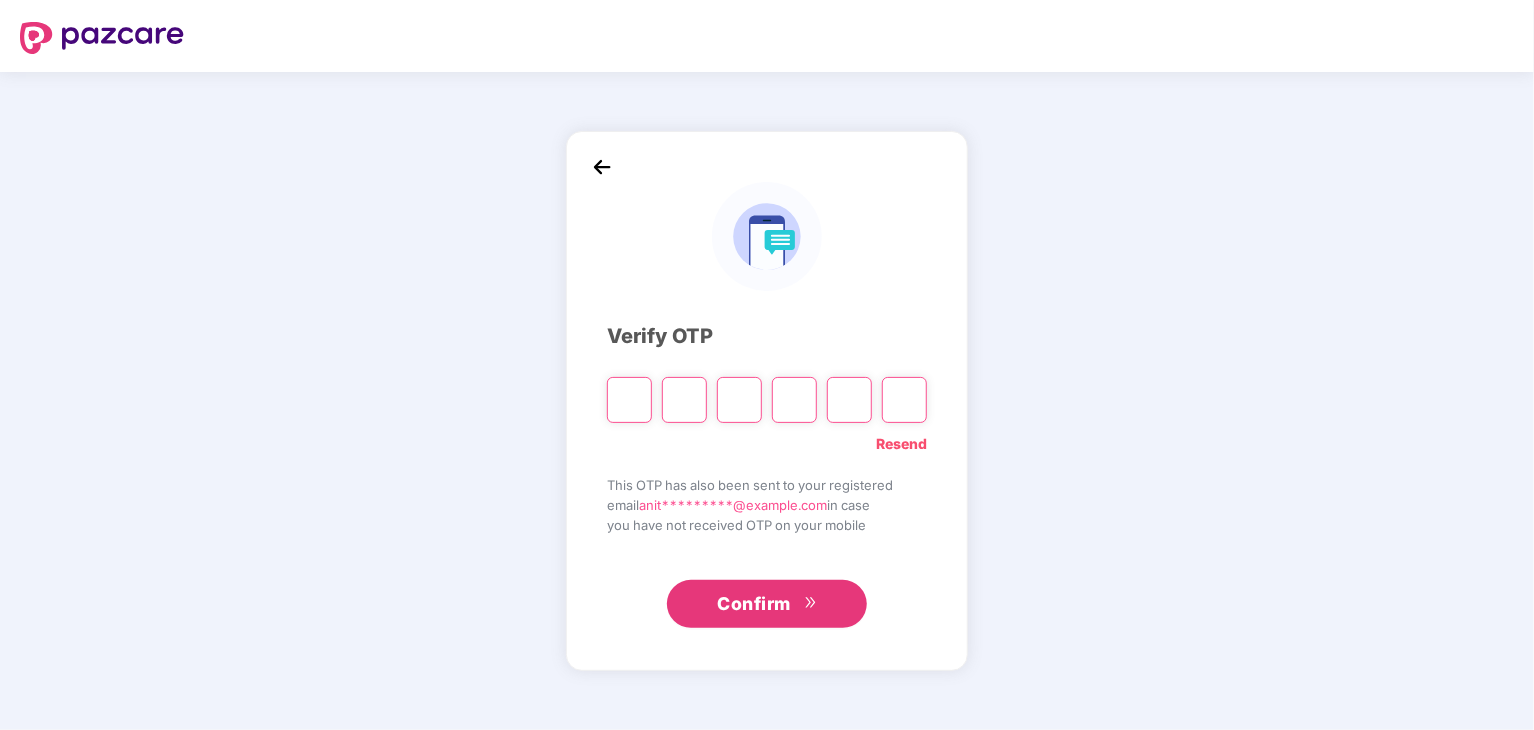 type on "*" 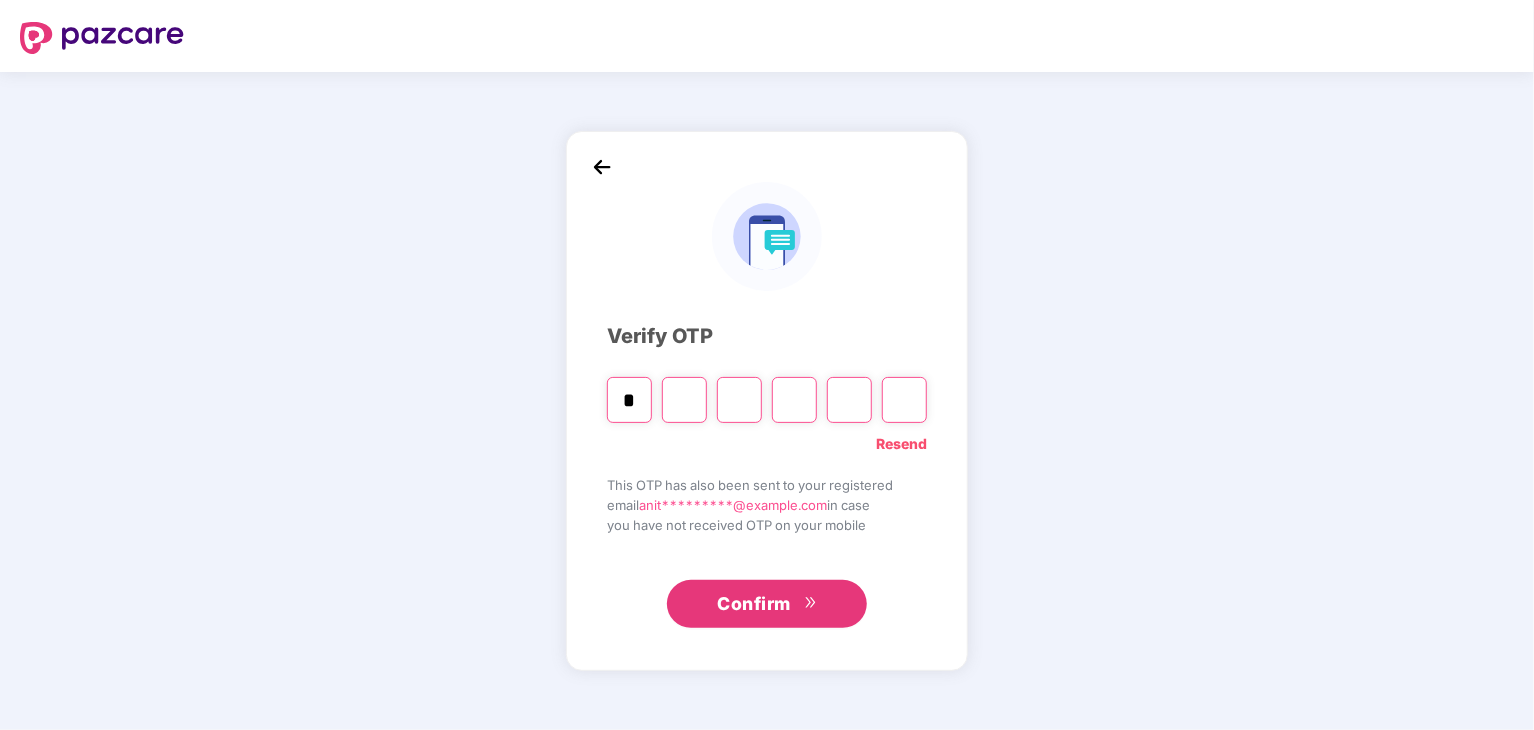 type on "*" 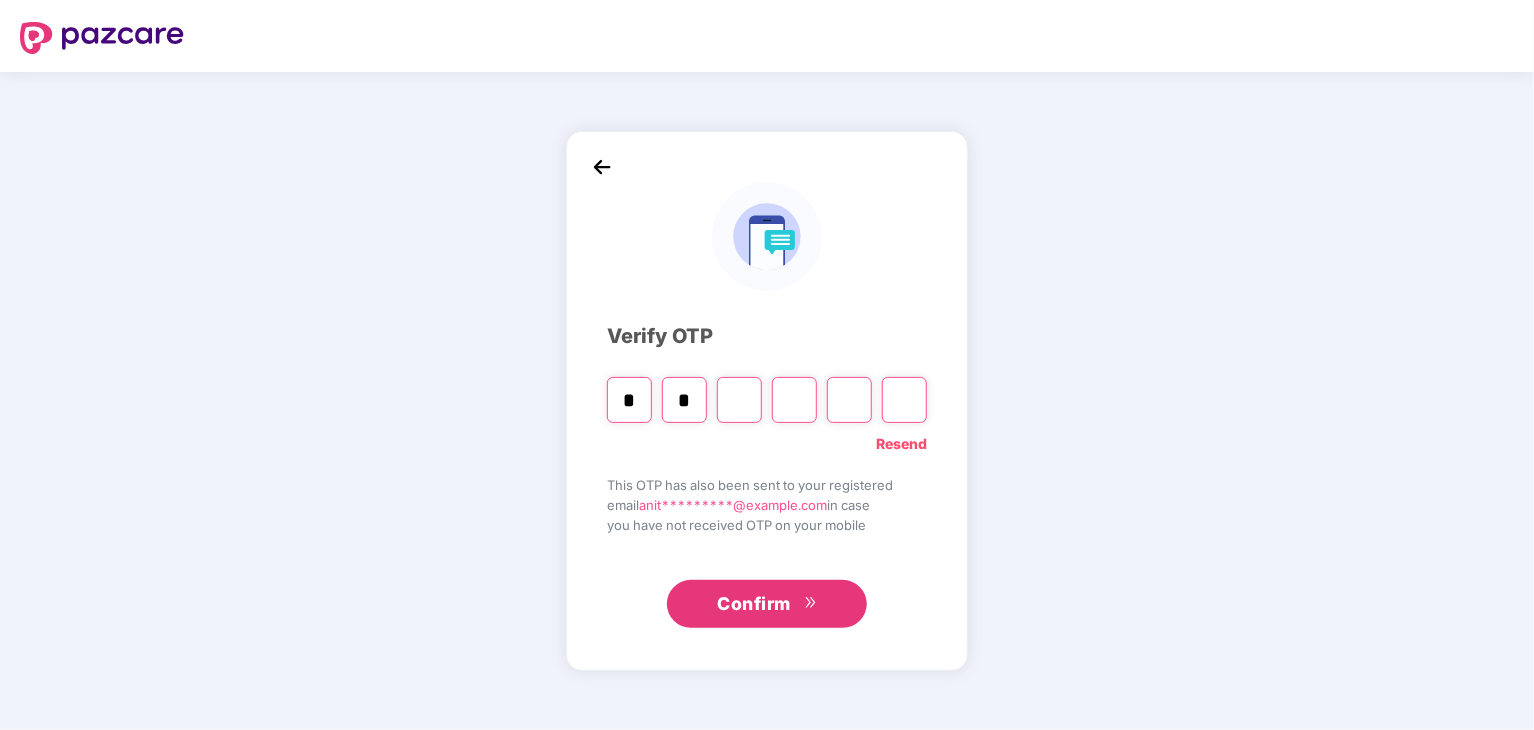 type on "*" 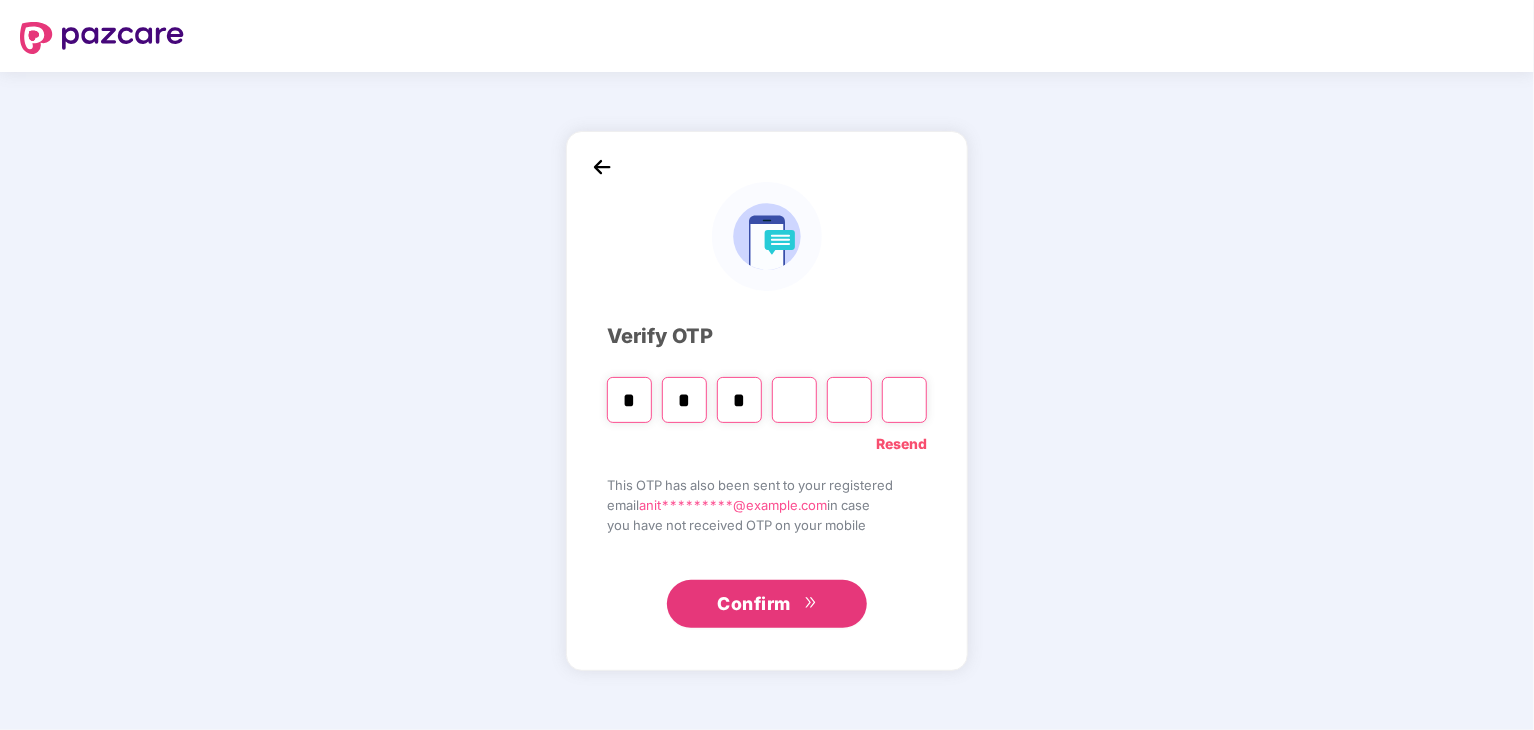 type on "*" 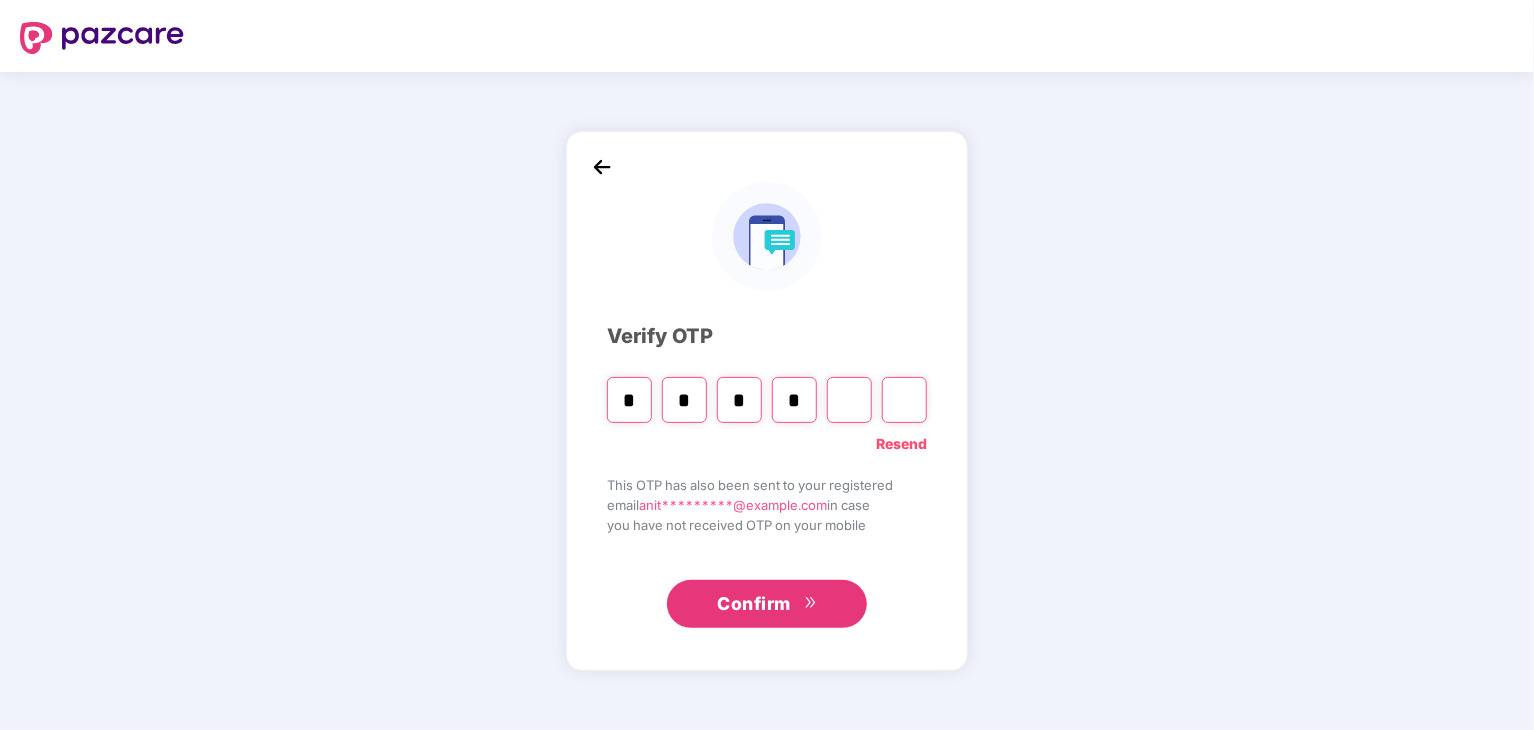 type on "*" 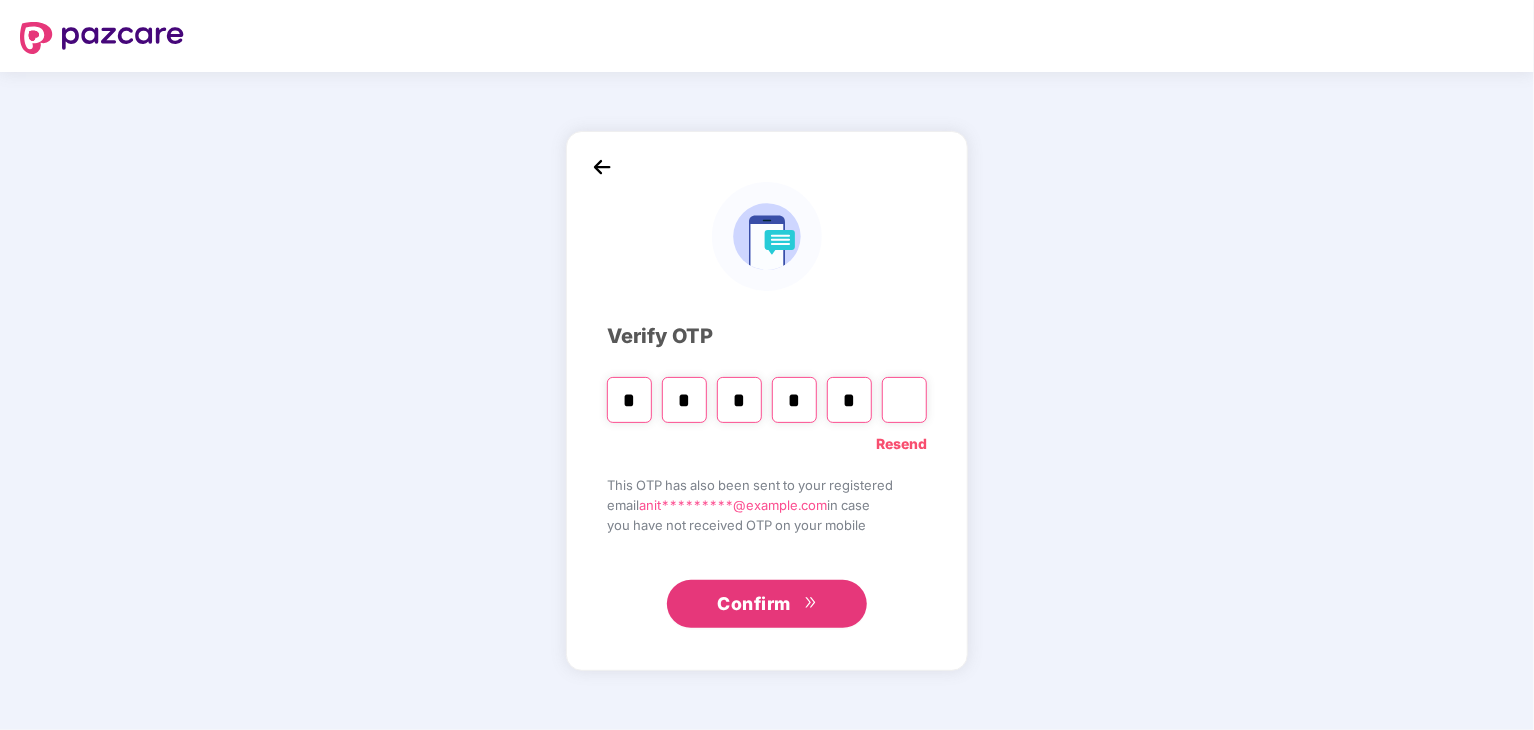 type on "*" 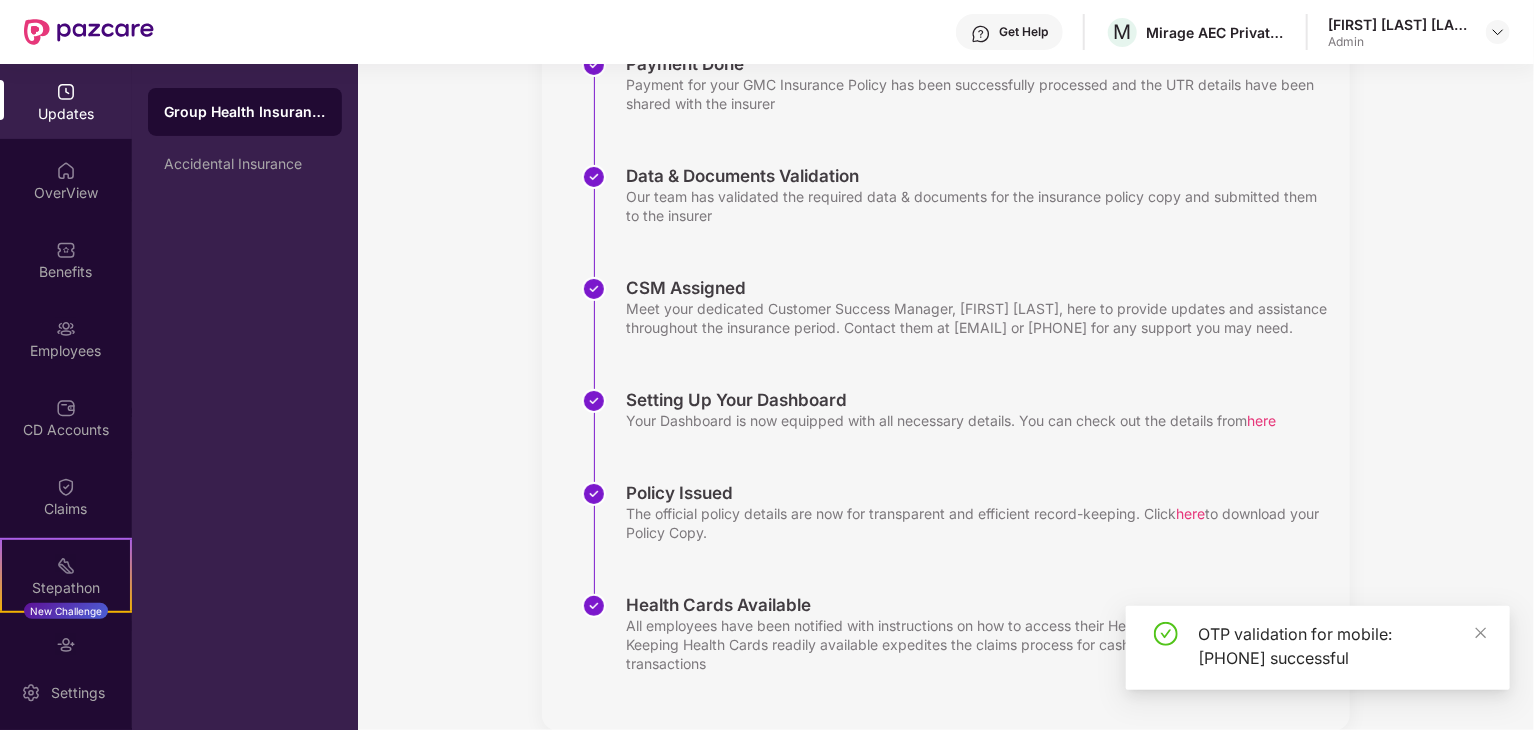 scroll, scrollTop: 388, scrollLeft: 0, axis: vertical 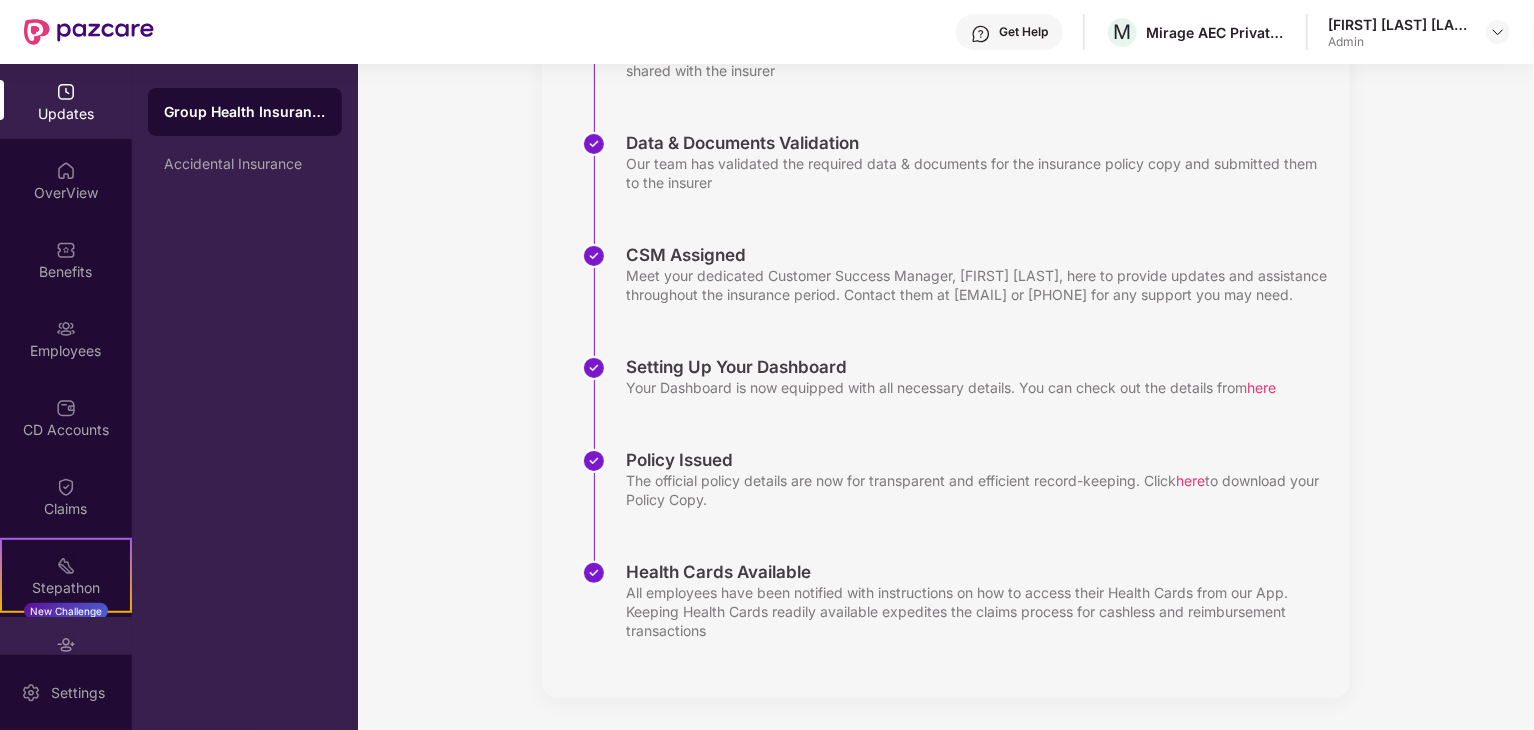 click at bounding box center [66, 645] 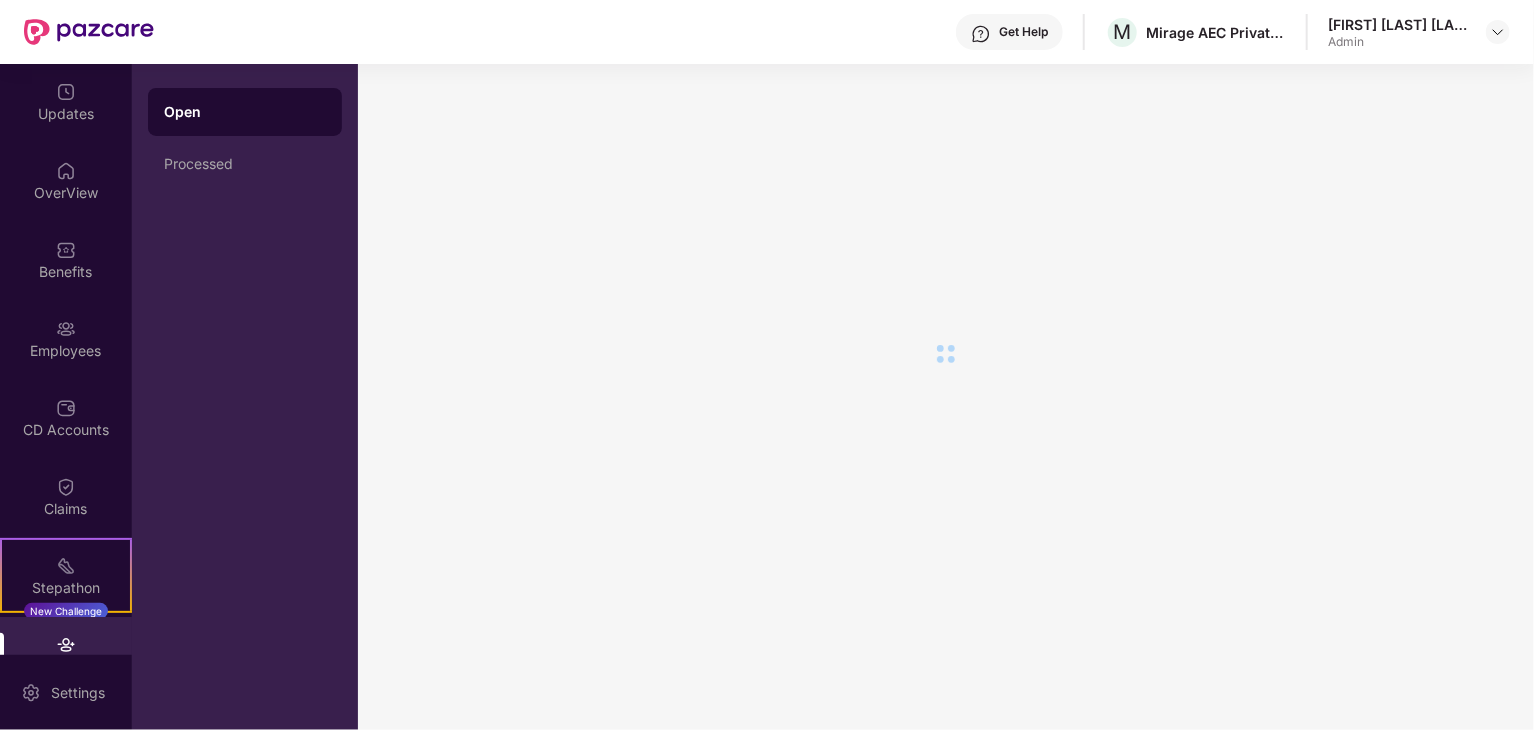 scroll, scrollTop: 0, scrollLeft: 0, axis: both 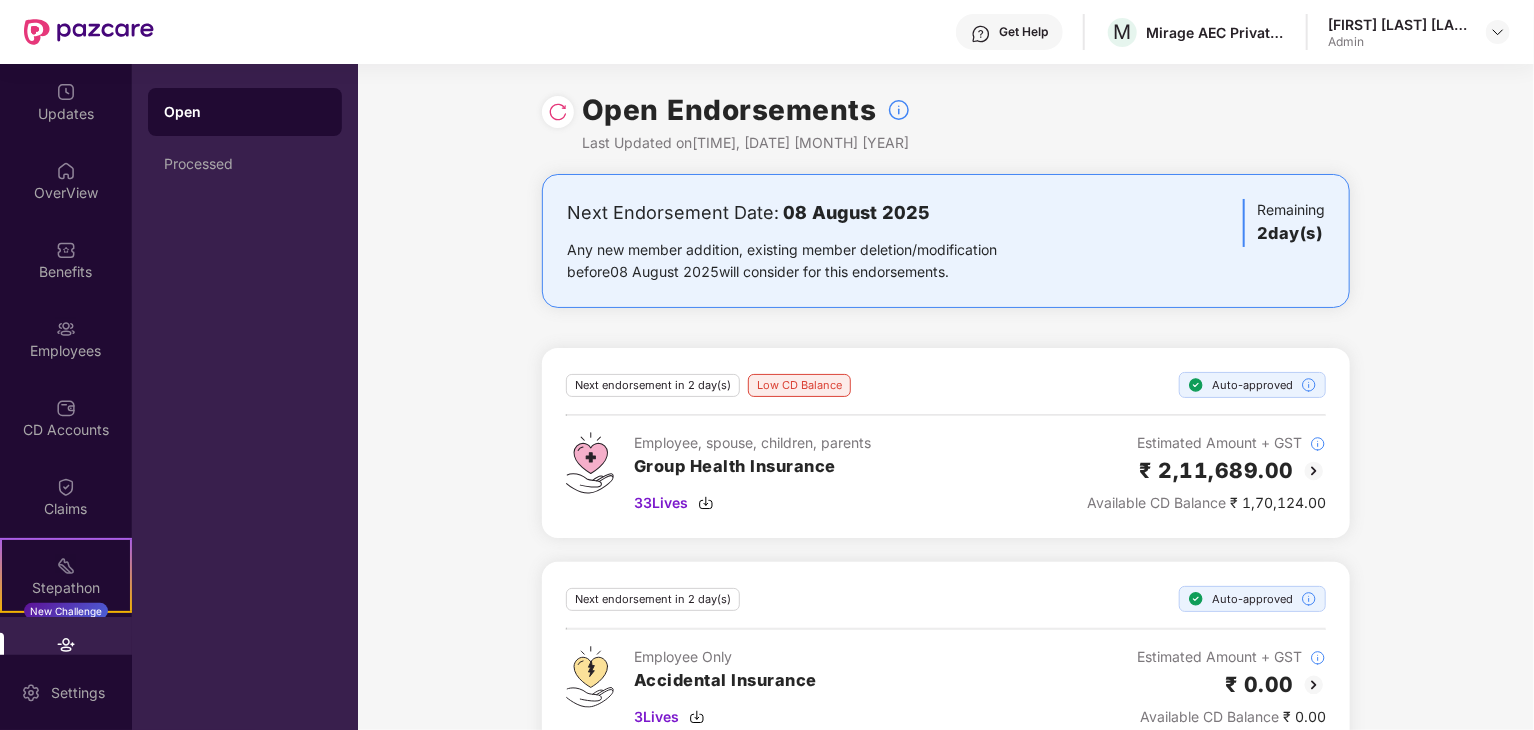 click on "₹ 2,11,689.00" at bounding box center (1206, 470) 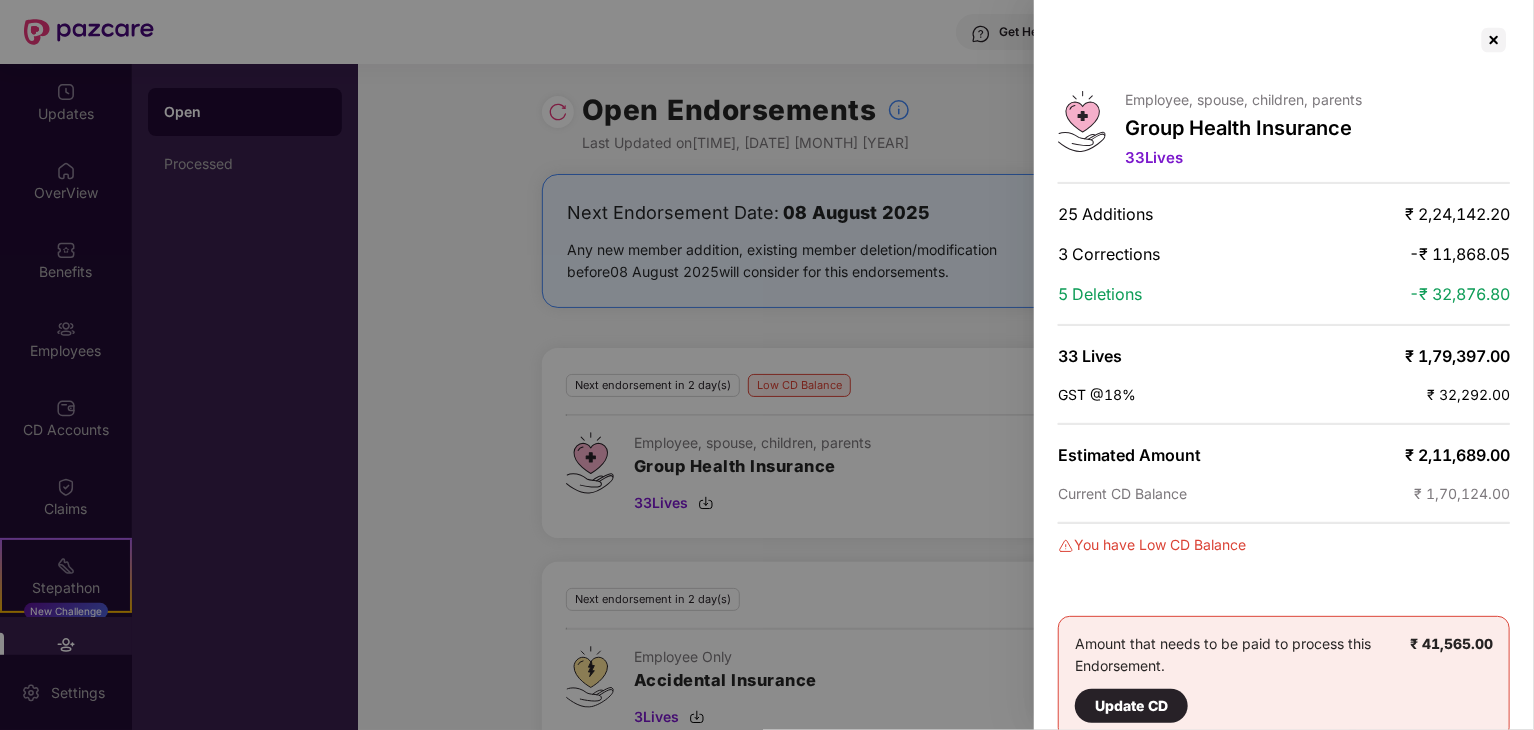 click at bounding box center (767, 365) 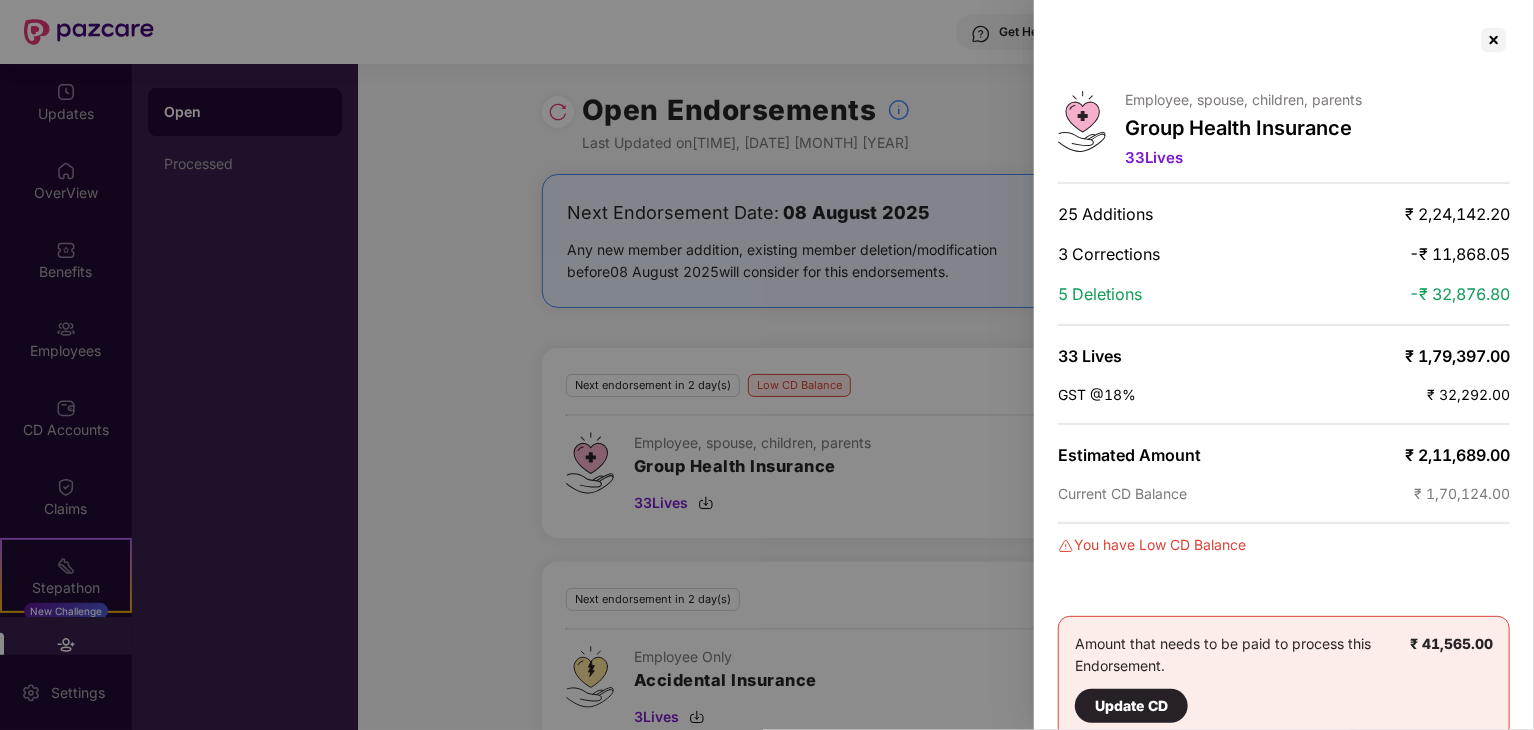click at bounding box center [767, 365] 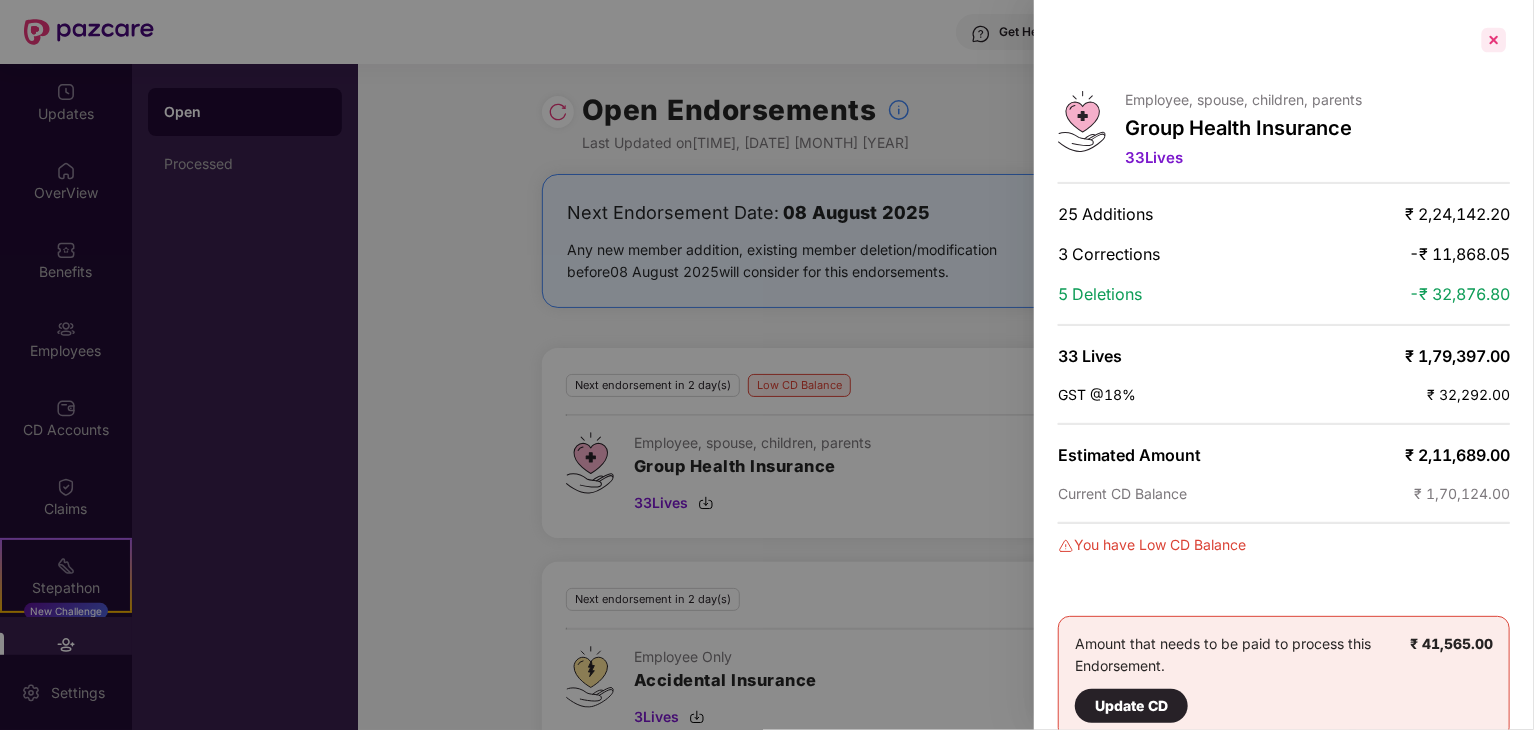 click at bounding box center (1494, 40) 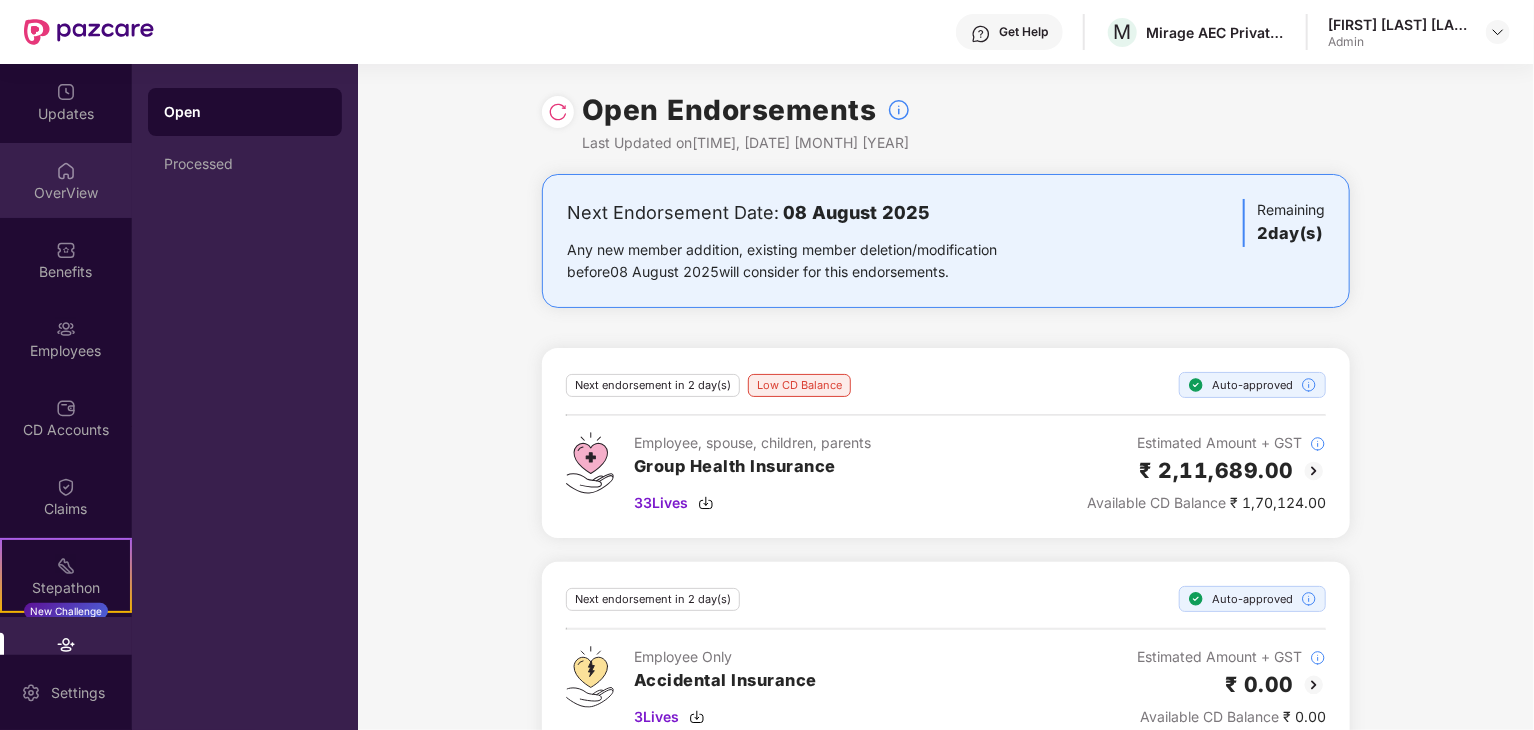 click on "OverView" at bounding box center [66, 193] 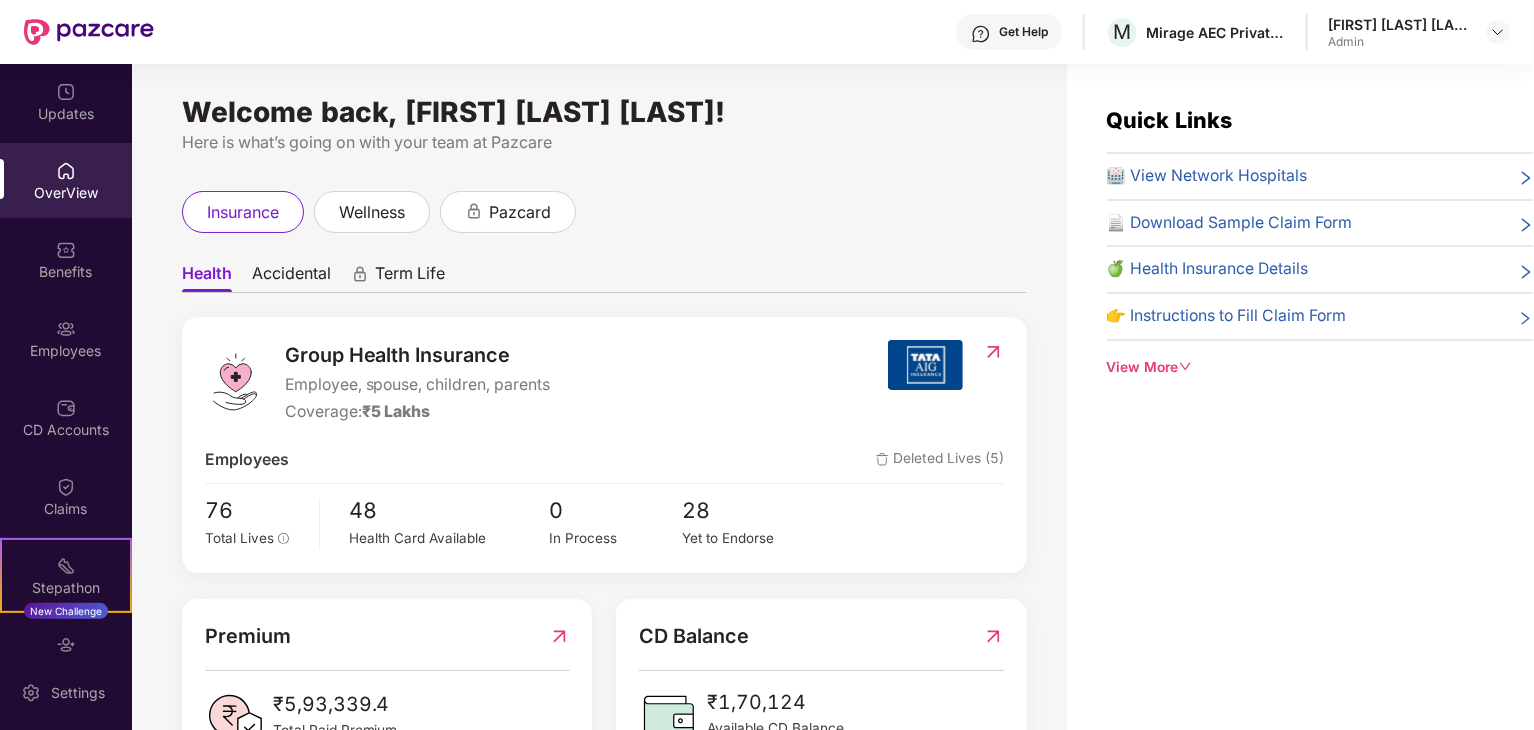 scroll, scrollTop: 77, scrollLeft: 0, axis: vertical 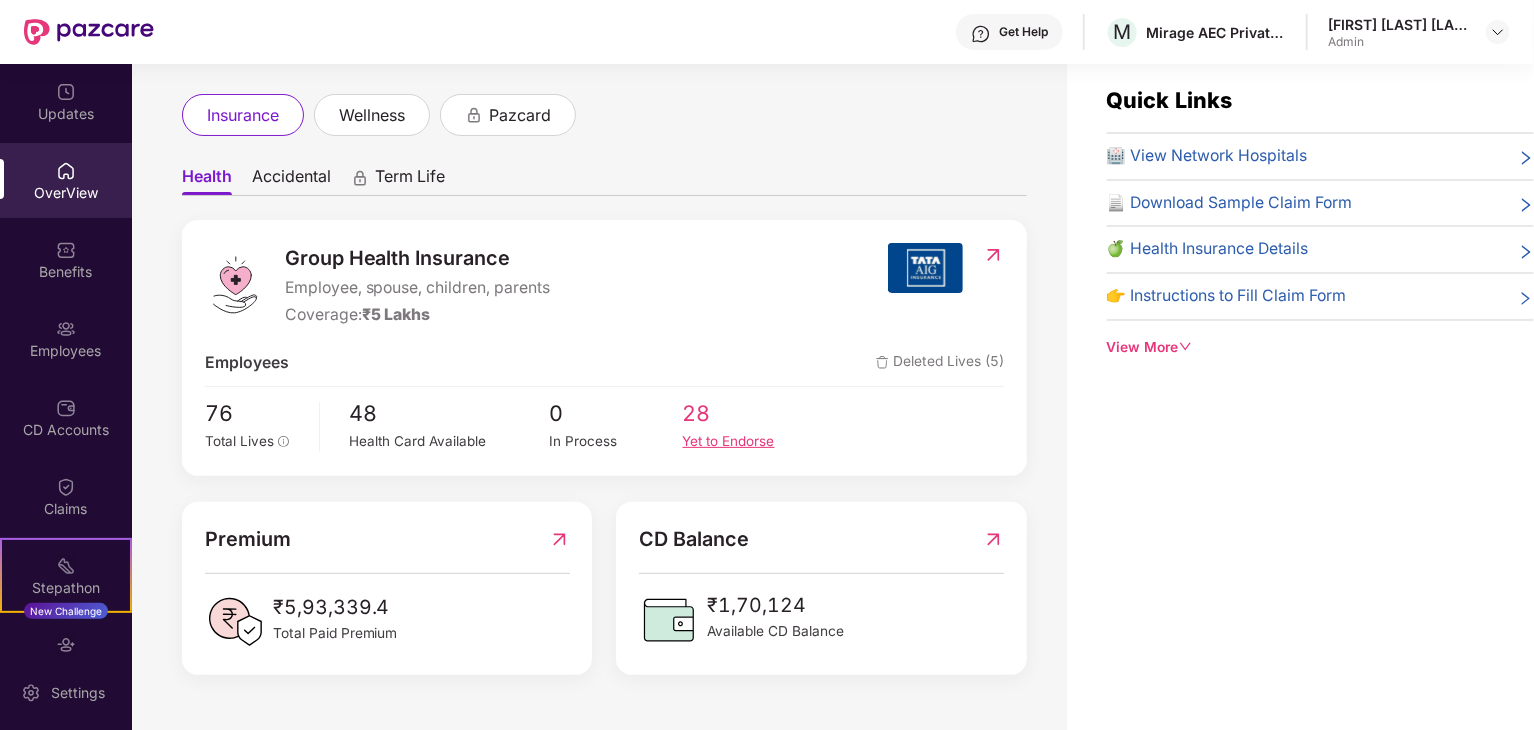 click on "Yet to Endorse" at bounding box center (749, 441) 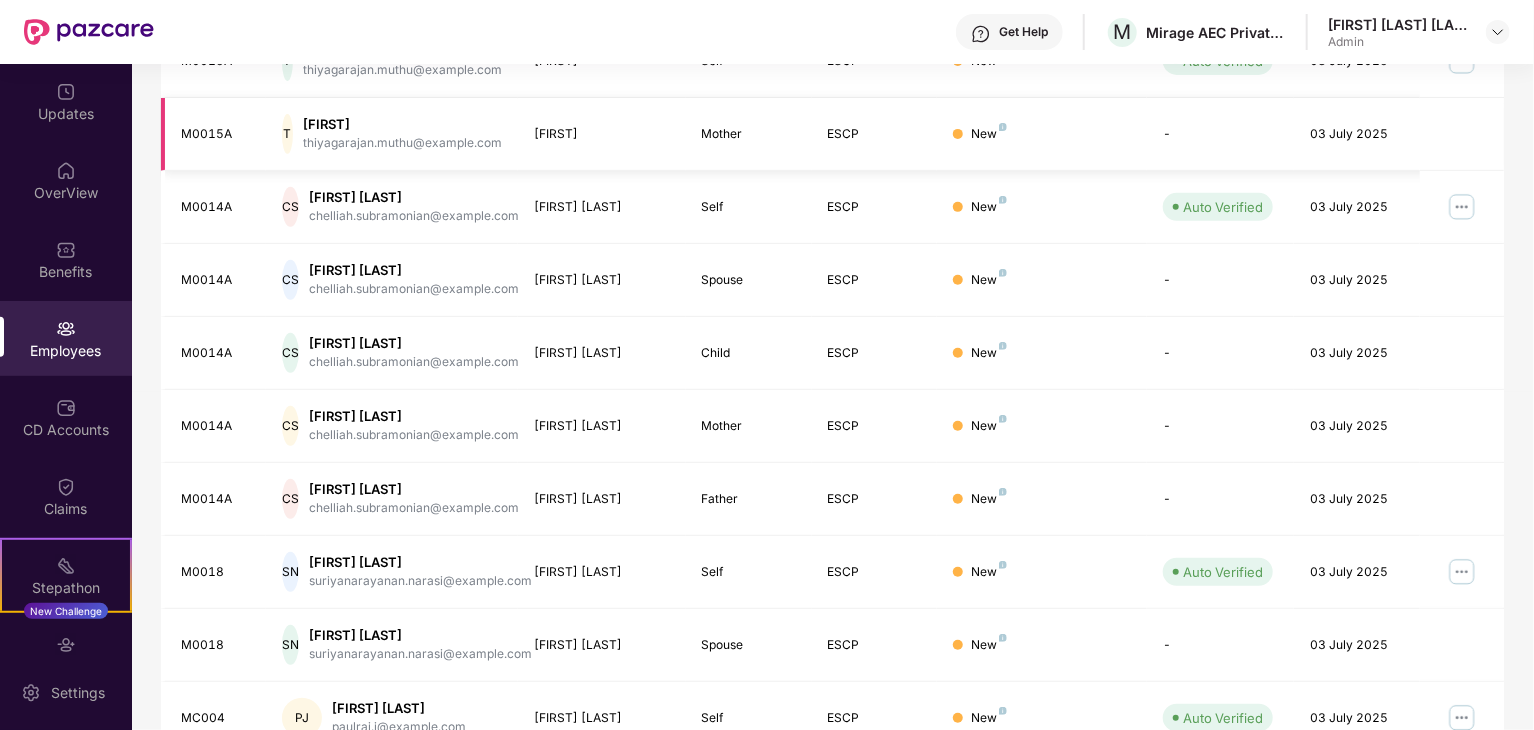 scroll, scrollTop: 496, scrollLeft: 0, axis: vertical 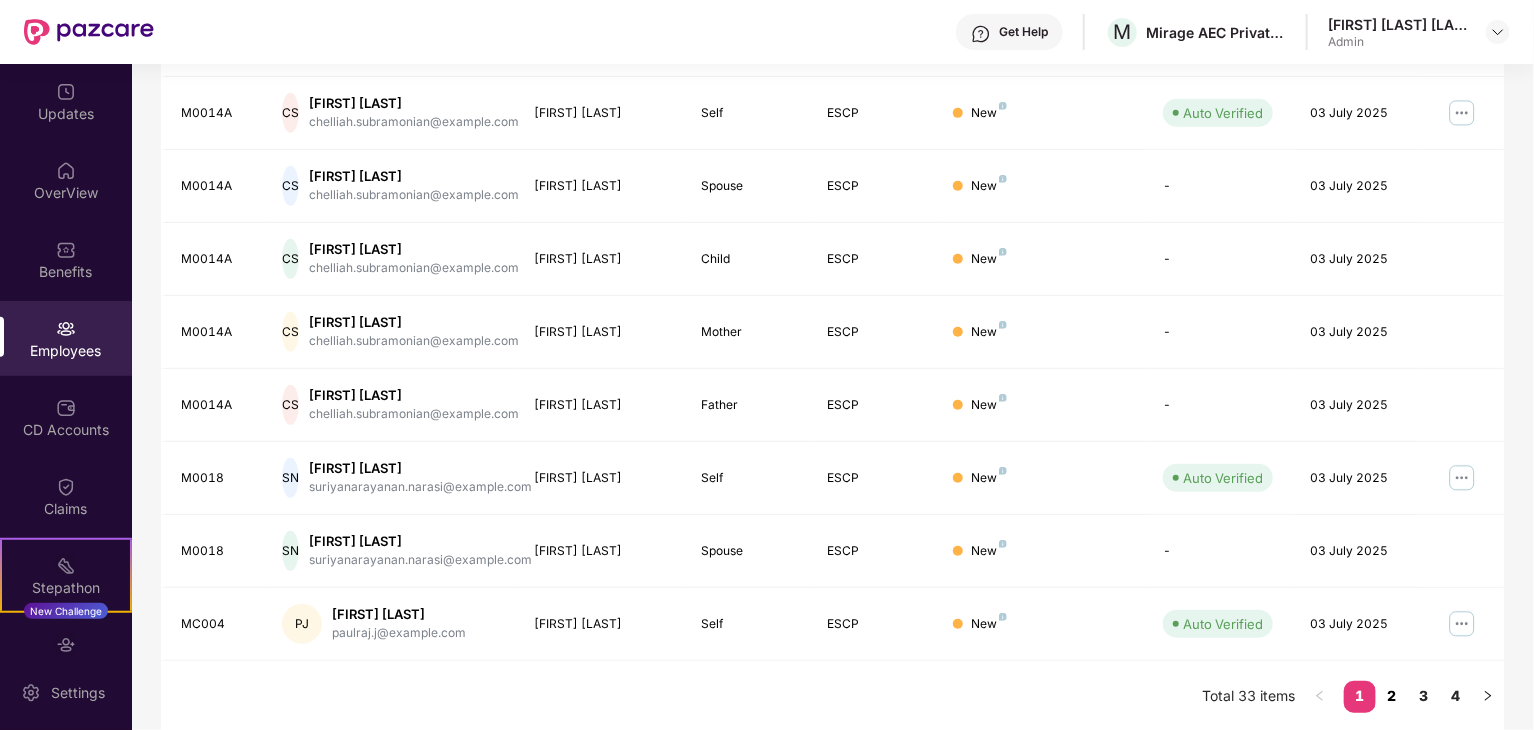 click on "2" at bounding box center [1392, 696] 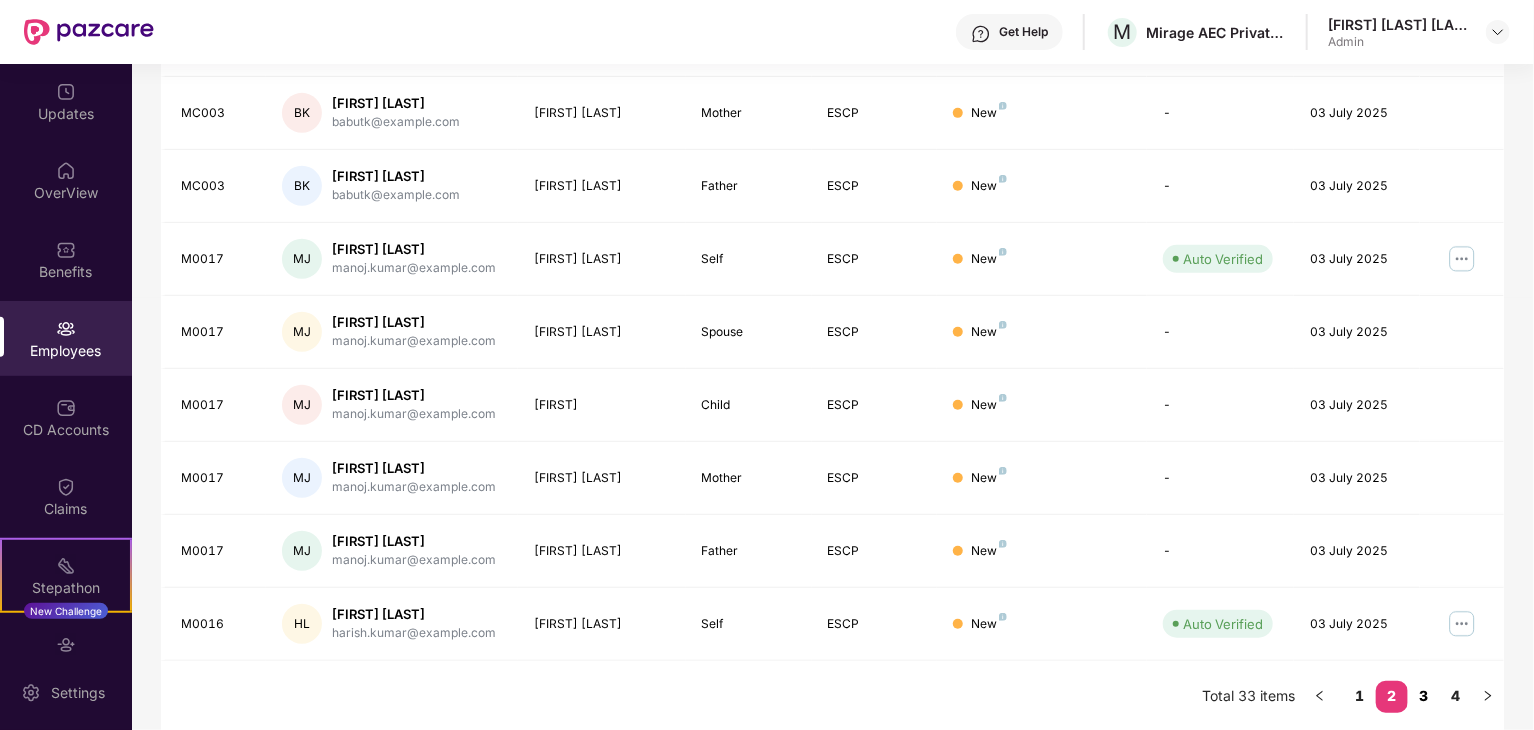 click on "3" at bounding box center [1424, 696] 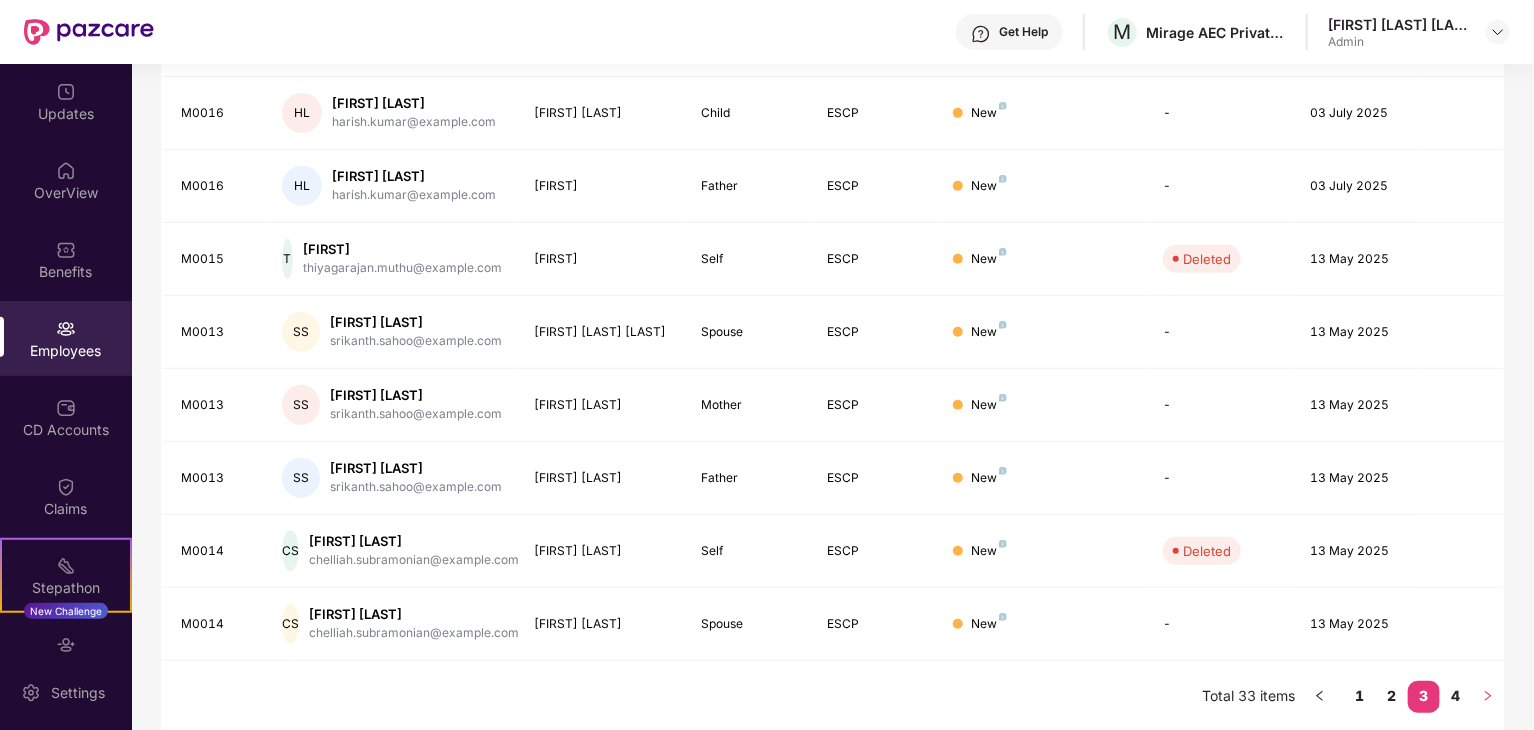 click 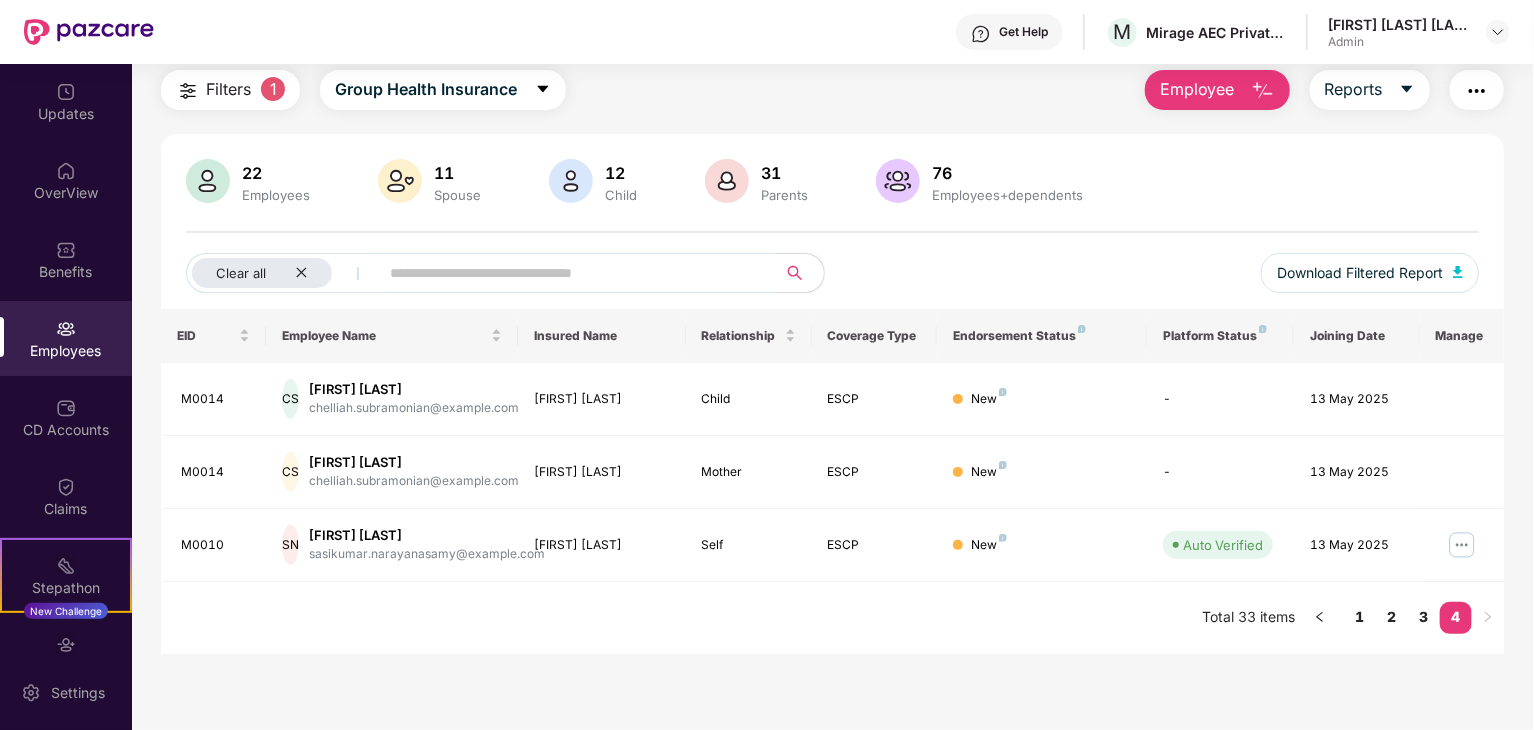 scroll, scrollTop: 64, scrollLeft: 0, axis: vertical 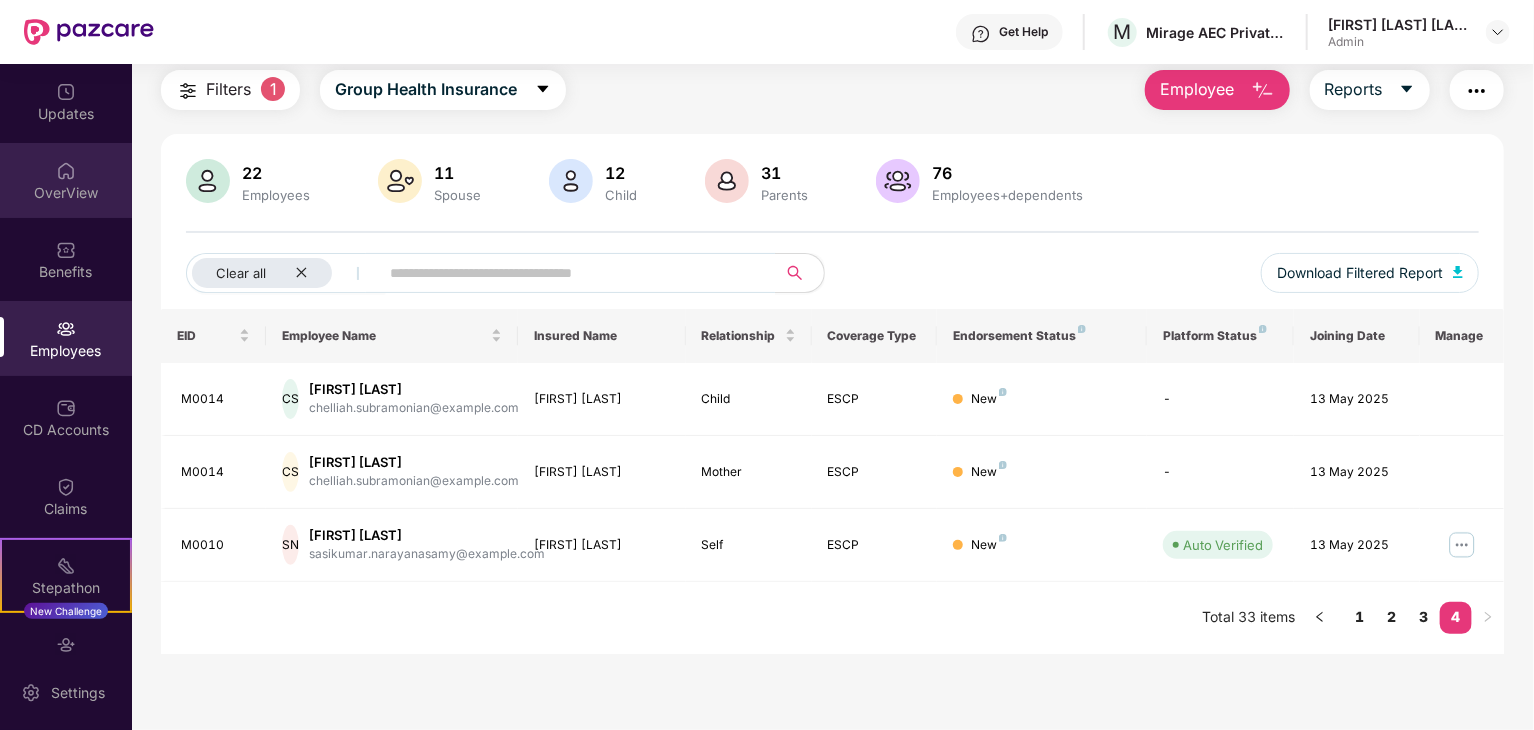 click on "OverView" at bounding box center (66, 193) 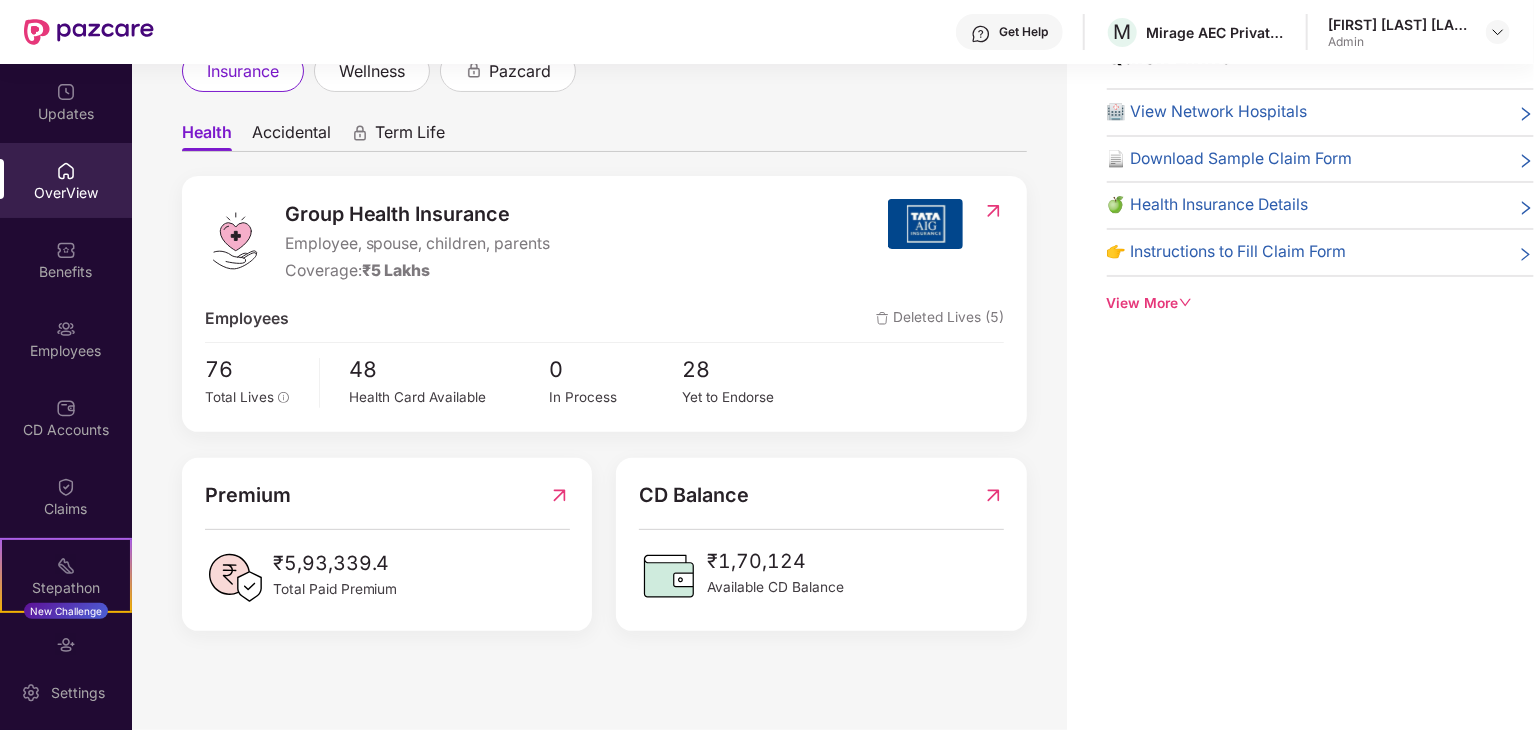 scroll, scrollTop: 0, scrollLeft: 0, axis: both 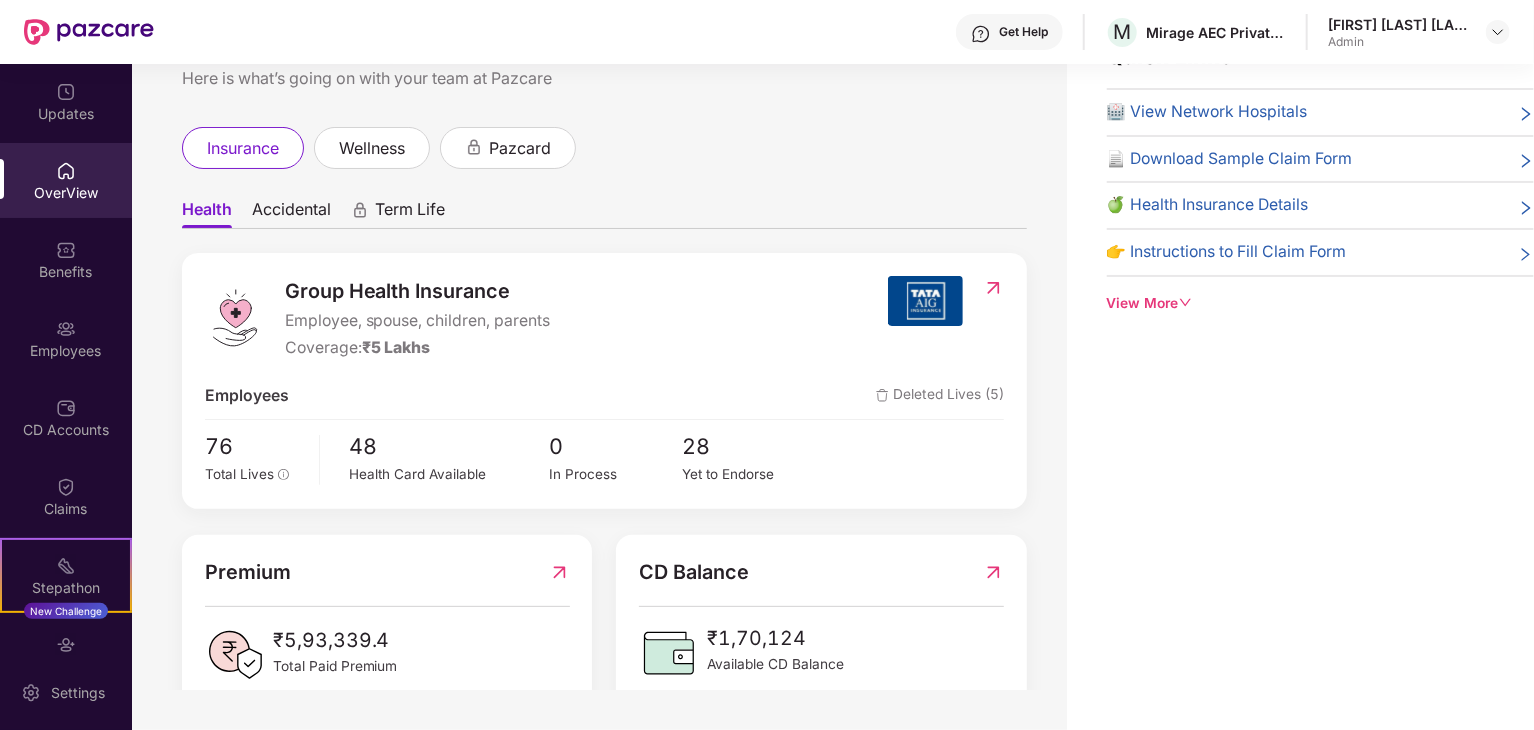 click on "Accidental" at bounding box center (291, 213) 